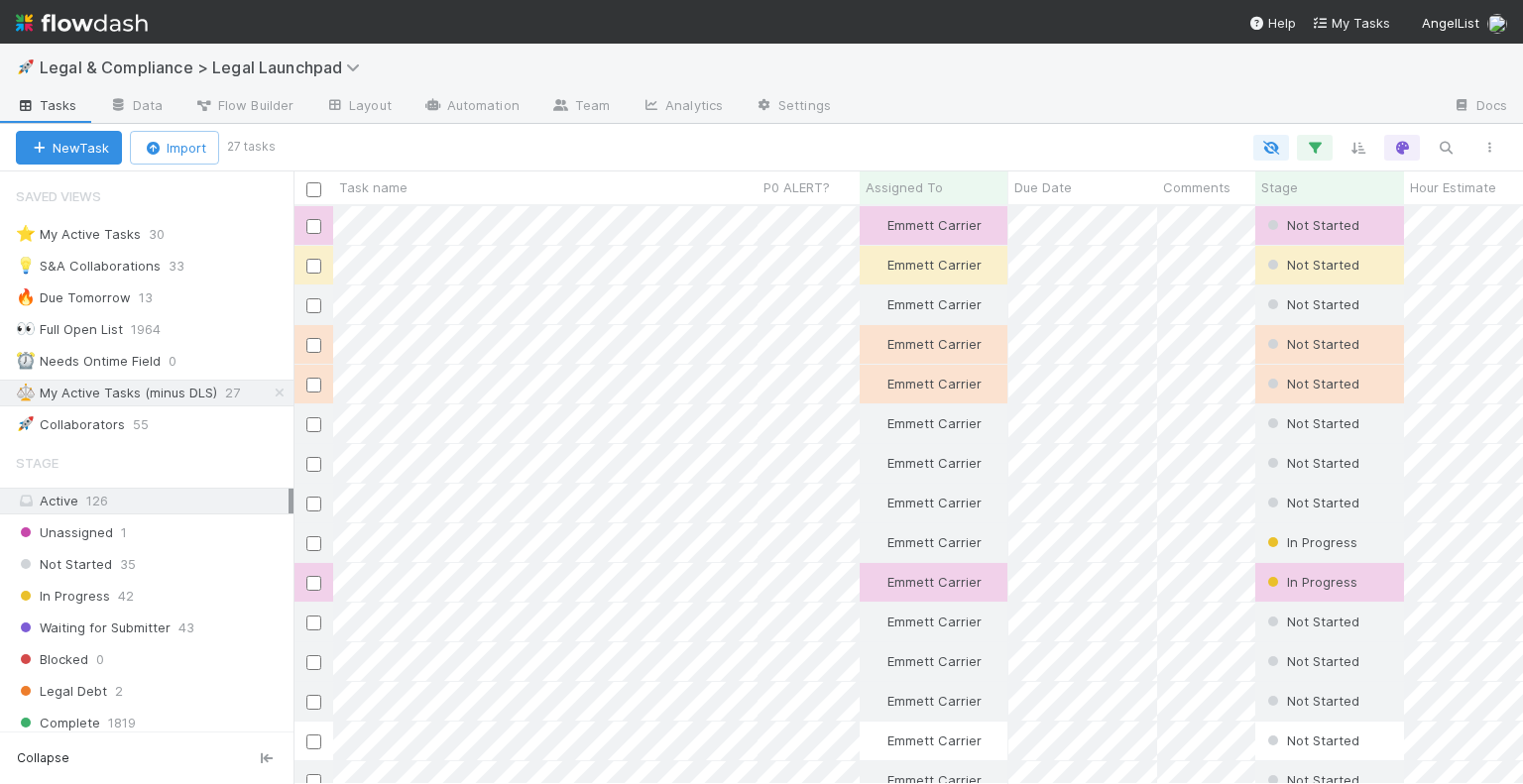 scroll, scrollTop: 0, scrollLeft: 0, axis: both 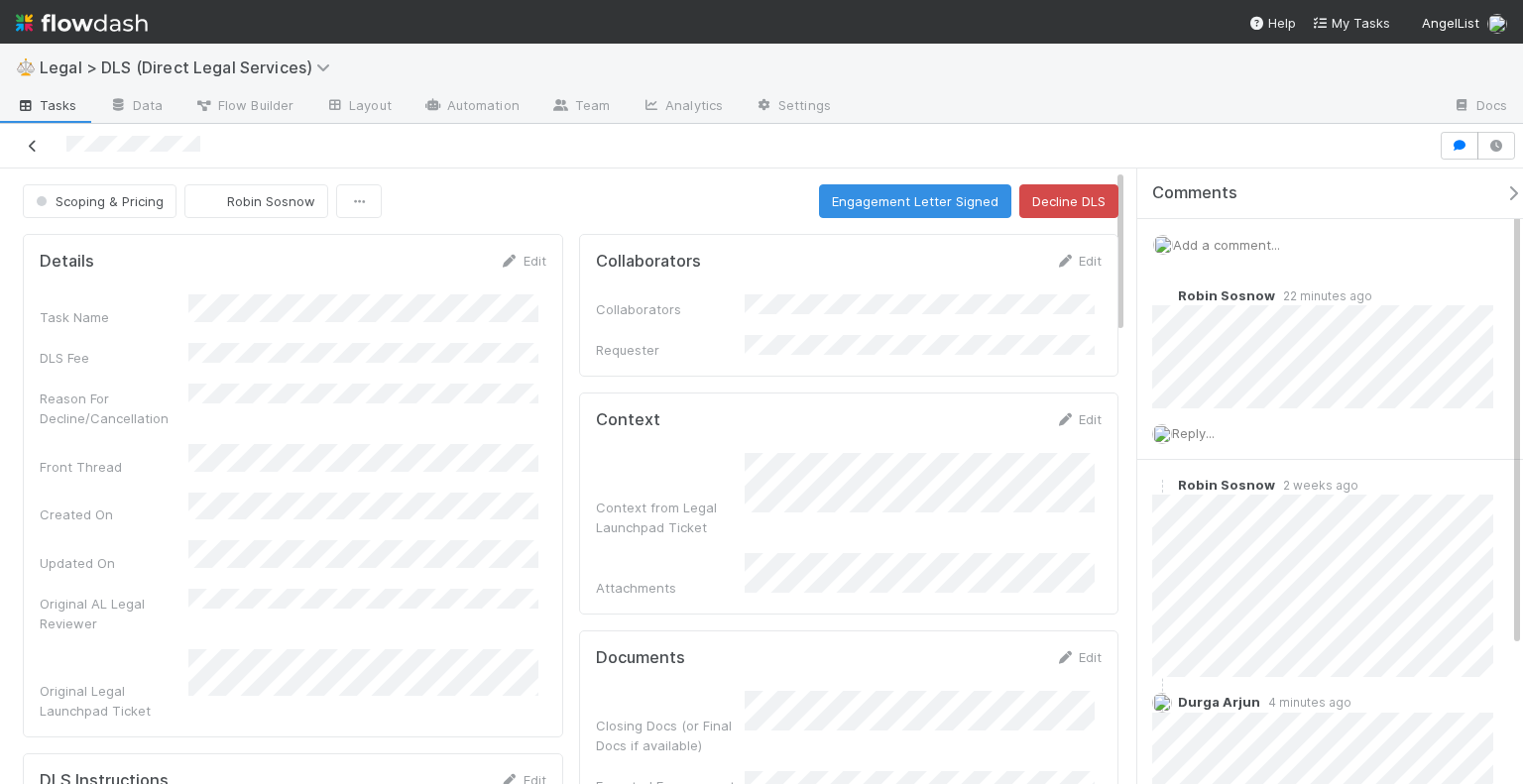 click at bounding box center [33, 146] 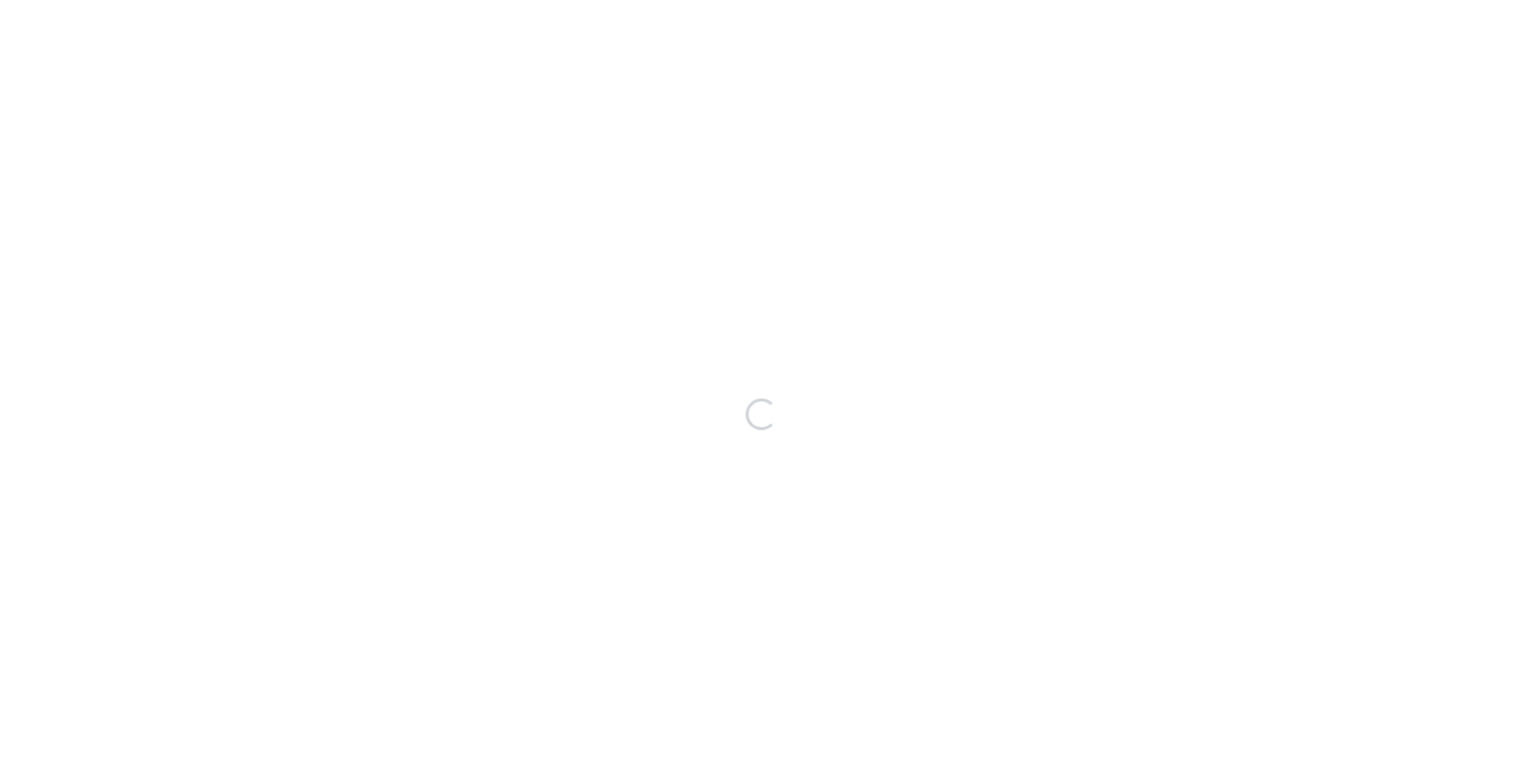 scroll, scrollTop: 0, scrollLeft: 0, axis: both 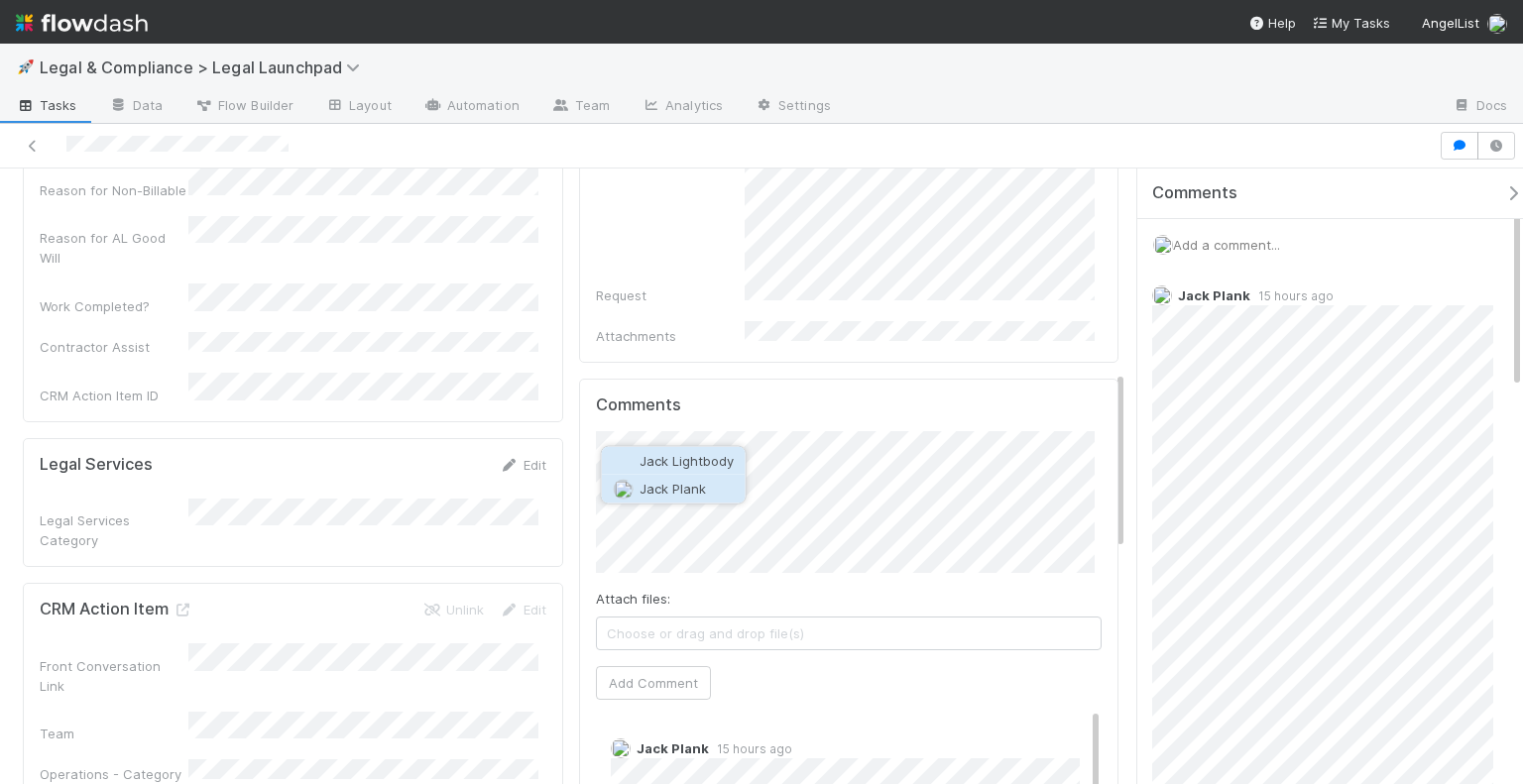 click on "Jack Plank" at bounding box center [673, 489] 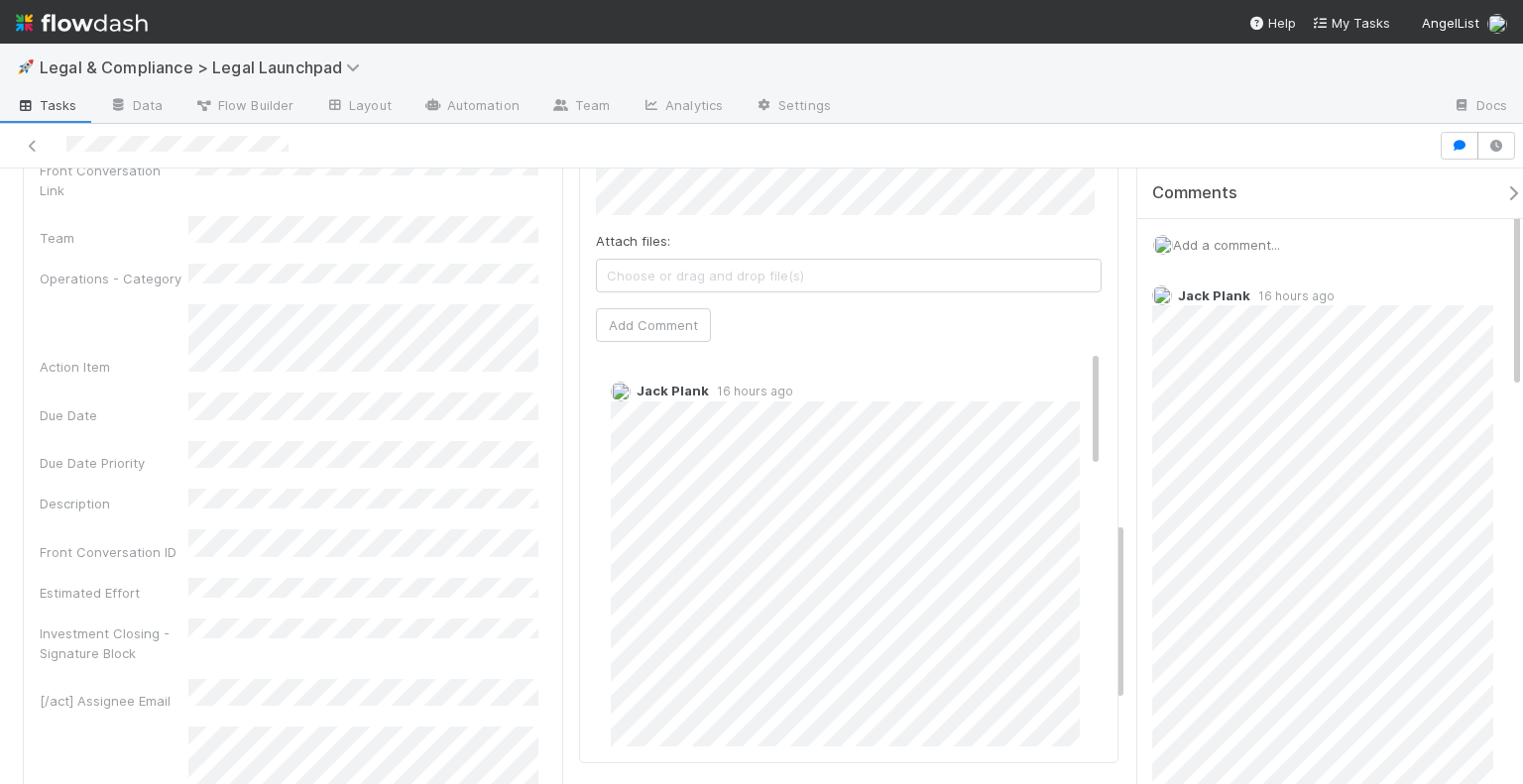 scroll, scrollTop: 1288, scrollLeft: 0, axis: vertical 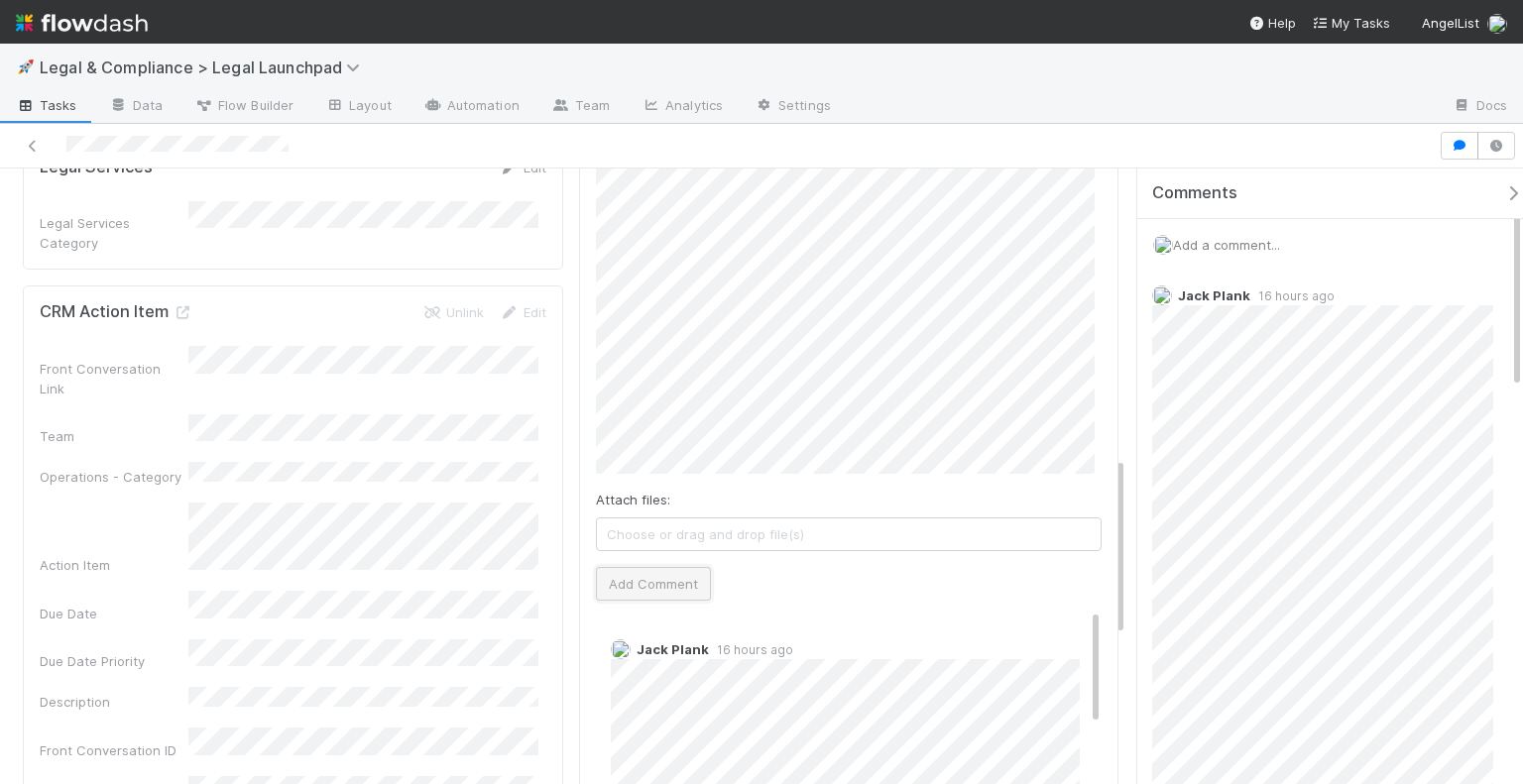 click on "Add Comment" at bounding box center [653, 584] 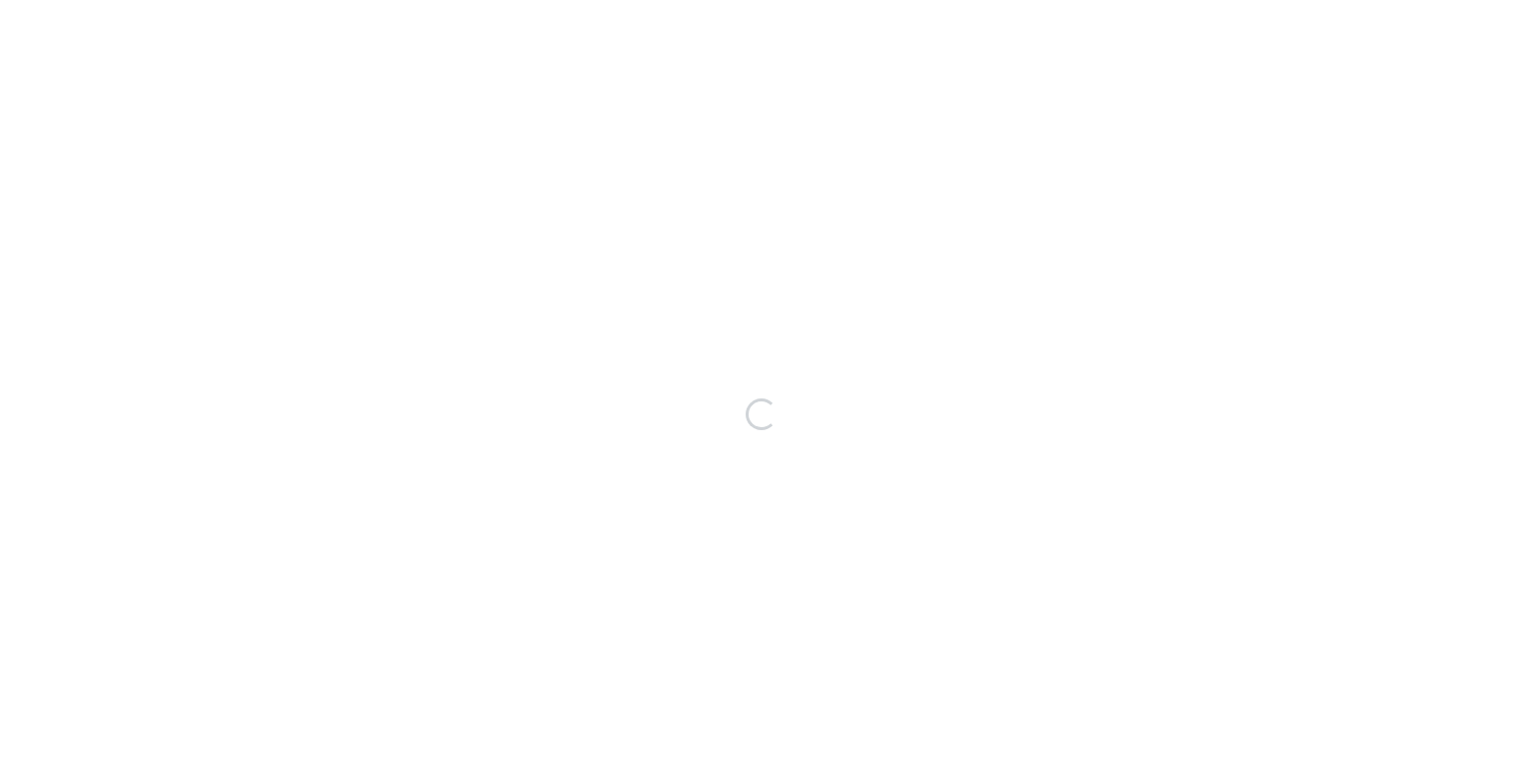 scroll, scrollTop: 0, scrollLeft: 0, axis: both 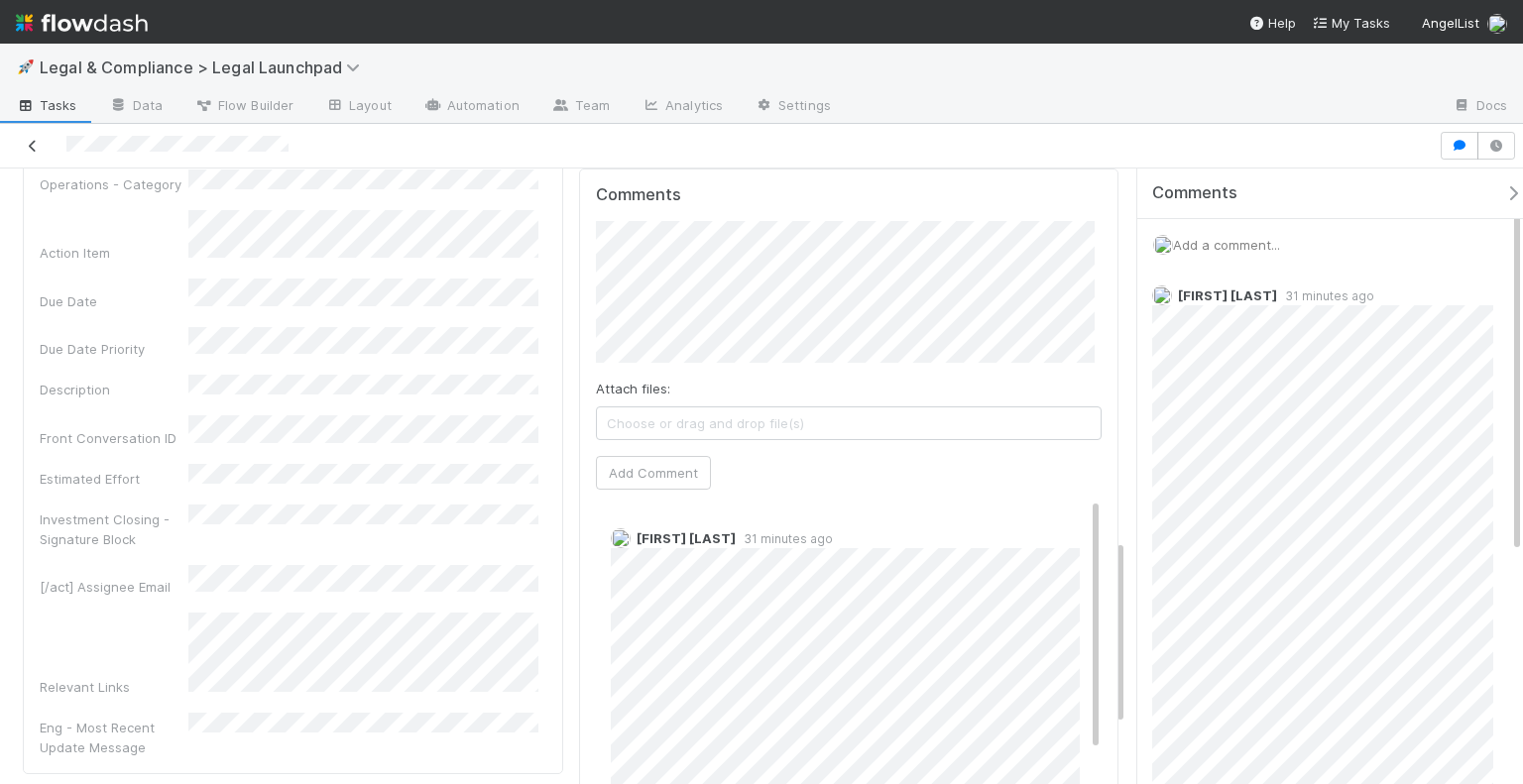 click at bounding box center (33, 146) 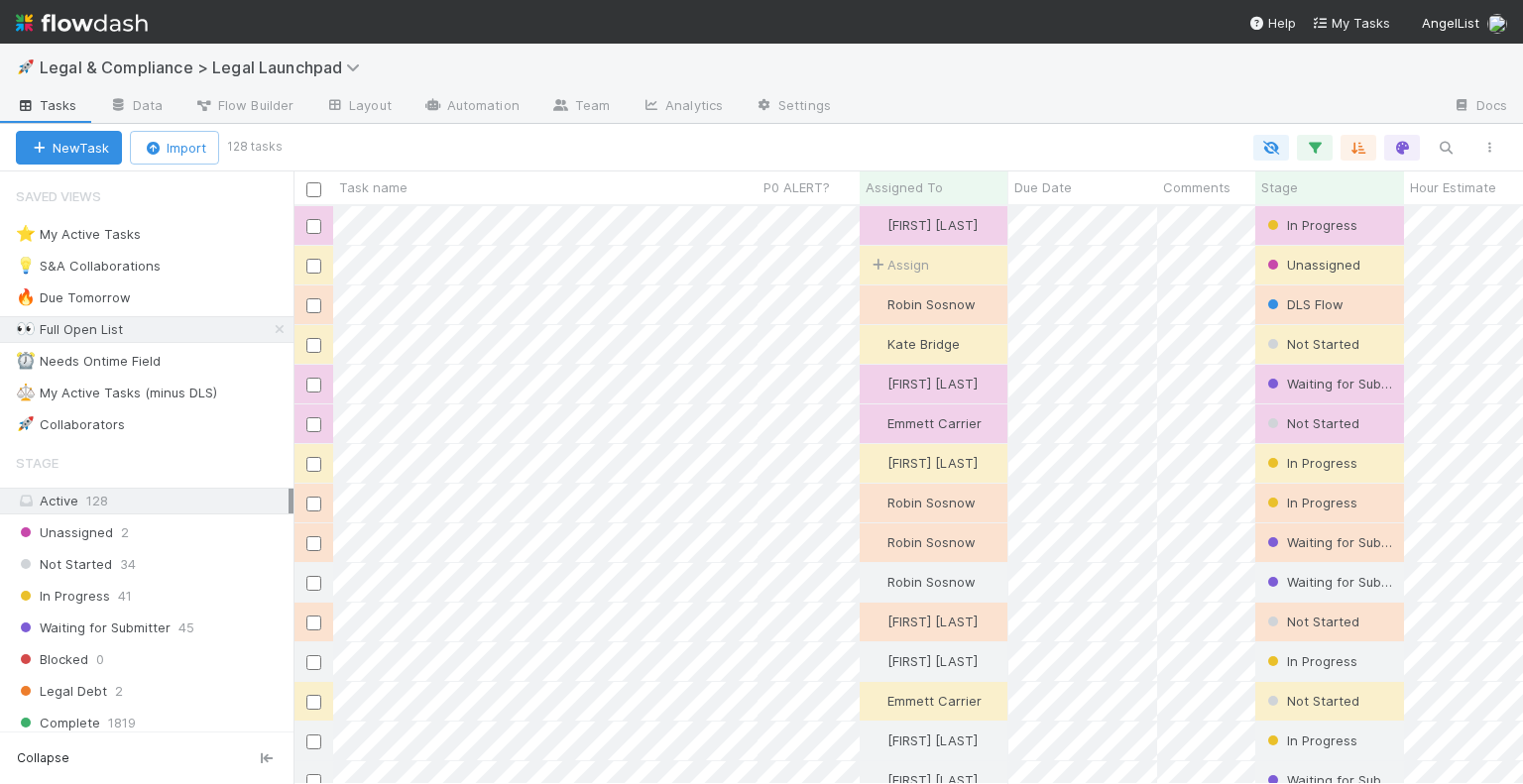 scroll, scrollTop: 16, scrollLeft: 16, axis: both 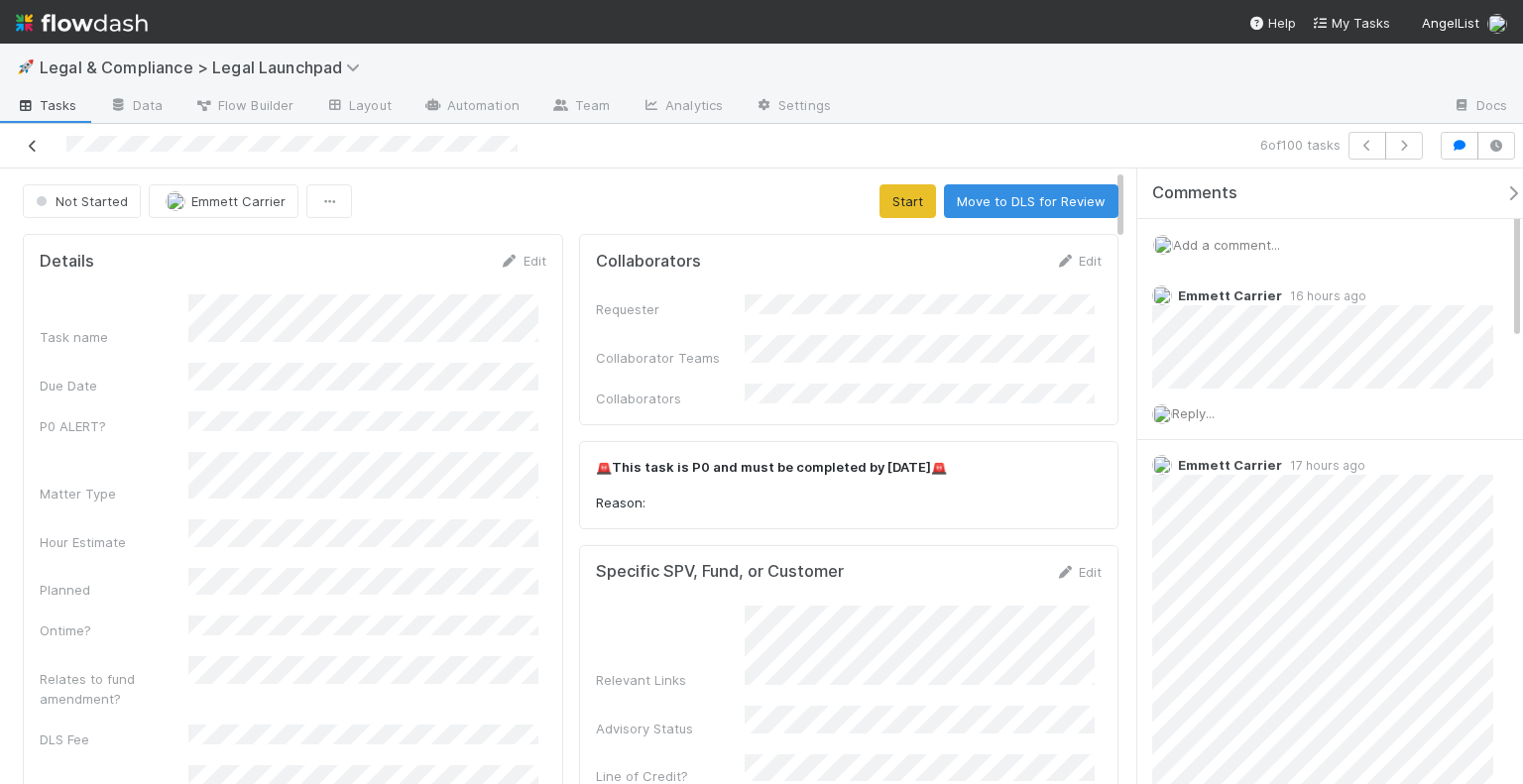 click at bounding box center [33, 146] 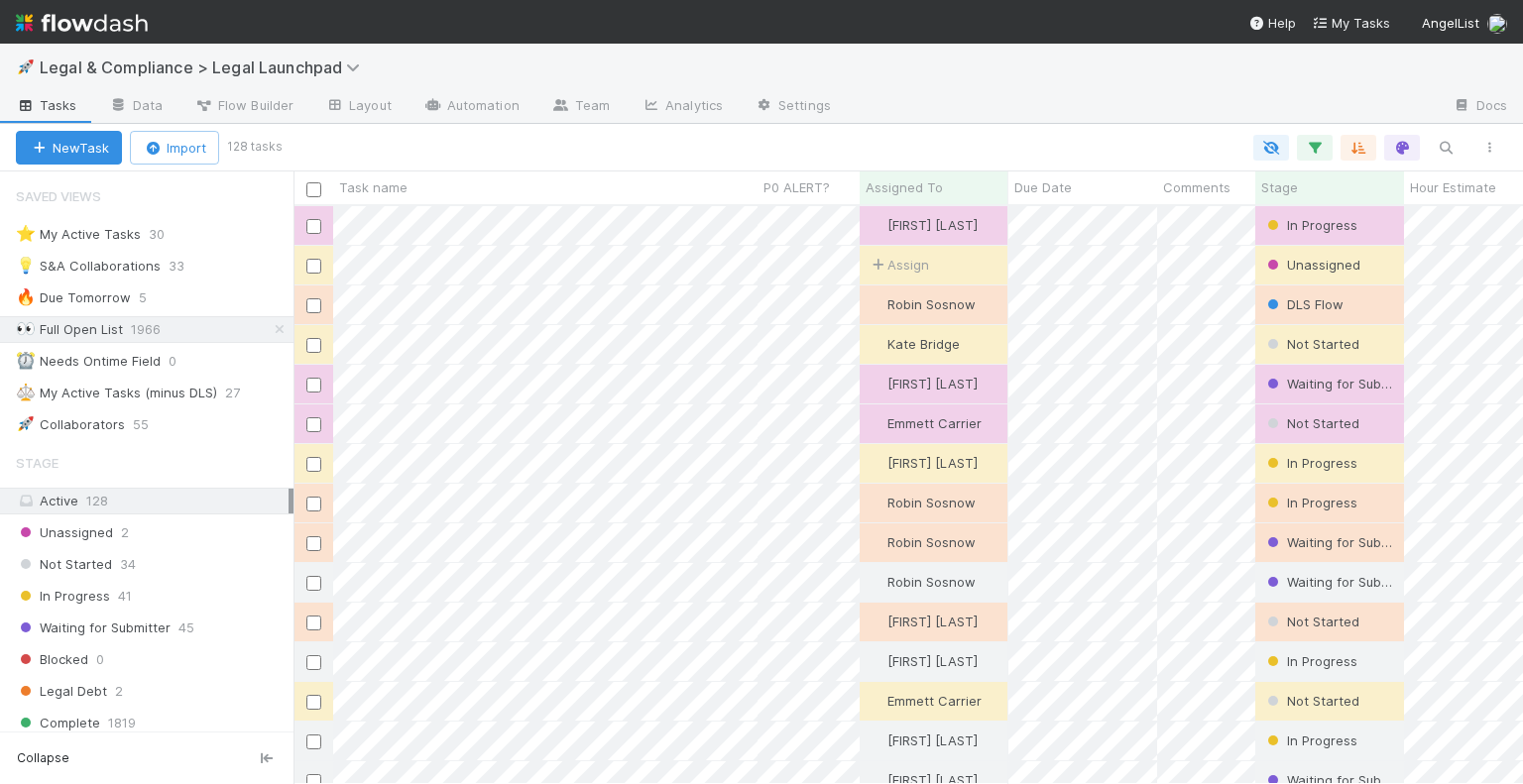 scroll, scrollTop: 16, scrollLeft: 16, axis: both 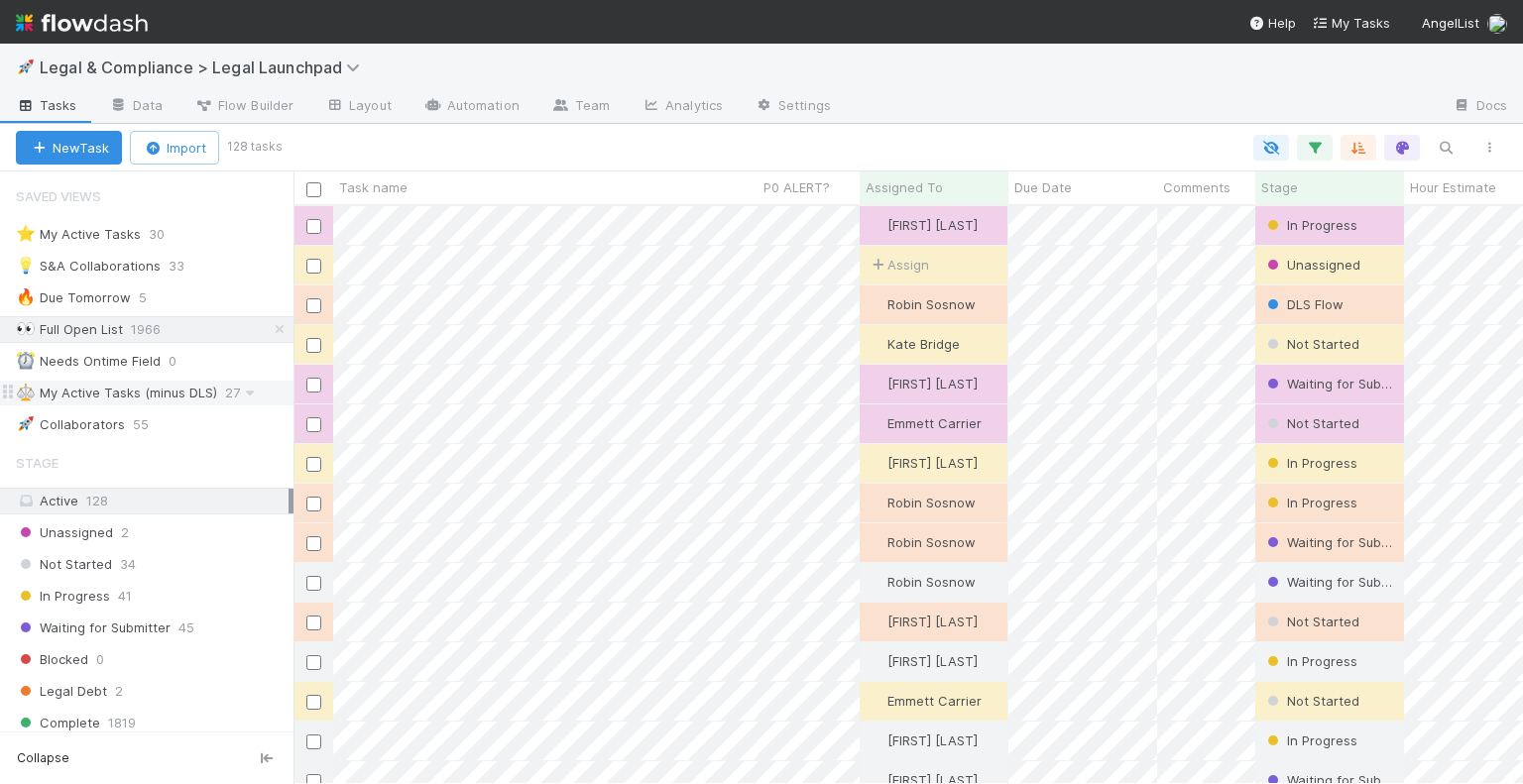click on "⚖️ My Active Tasks (minus DLS)" at bounding box center [116, 392] 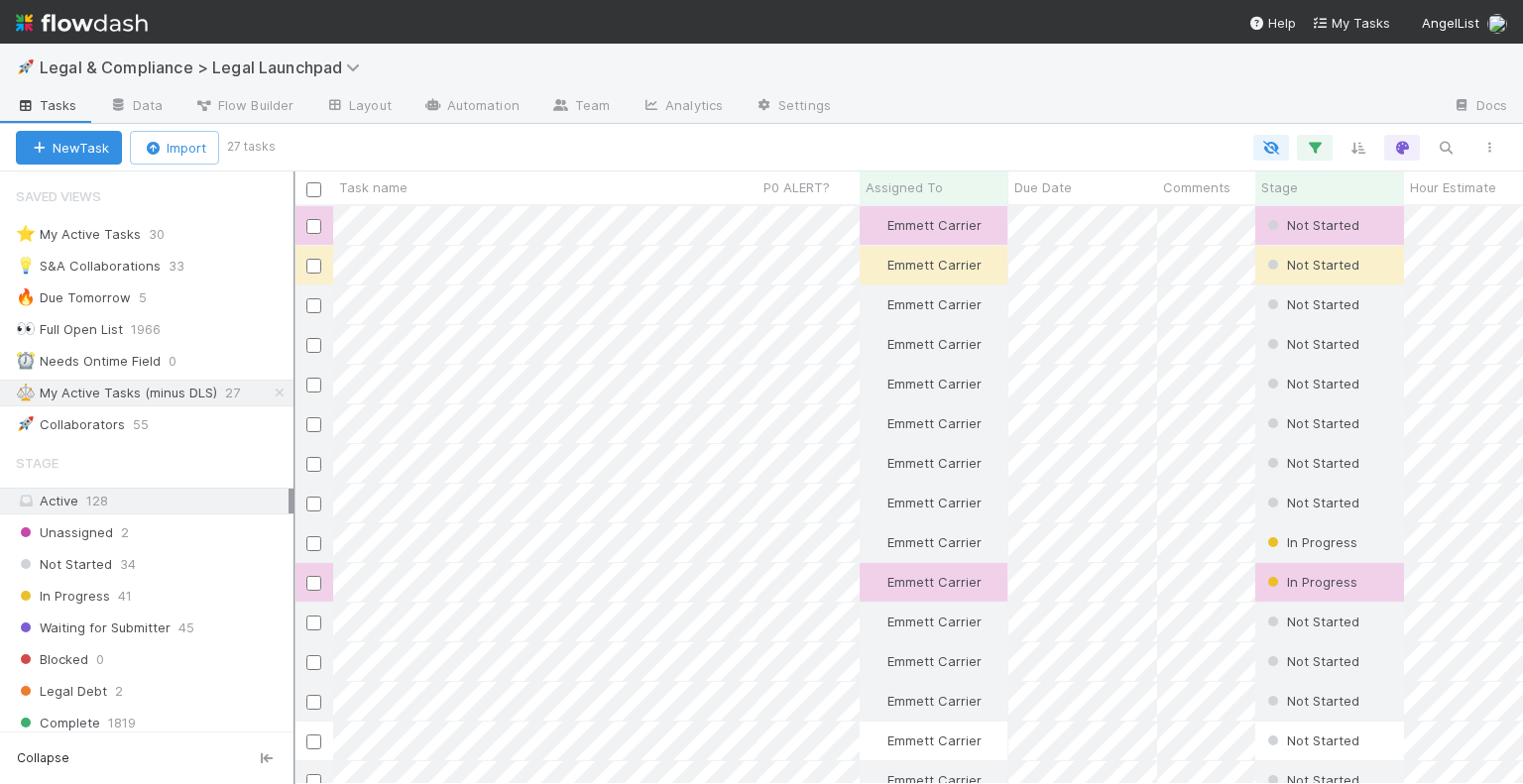 scroll, scrollTop: 16, scrollLeft: 16, axis: both 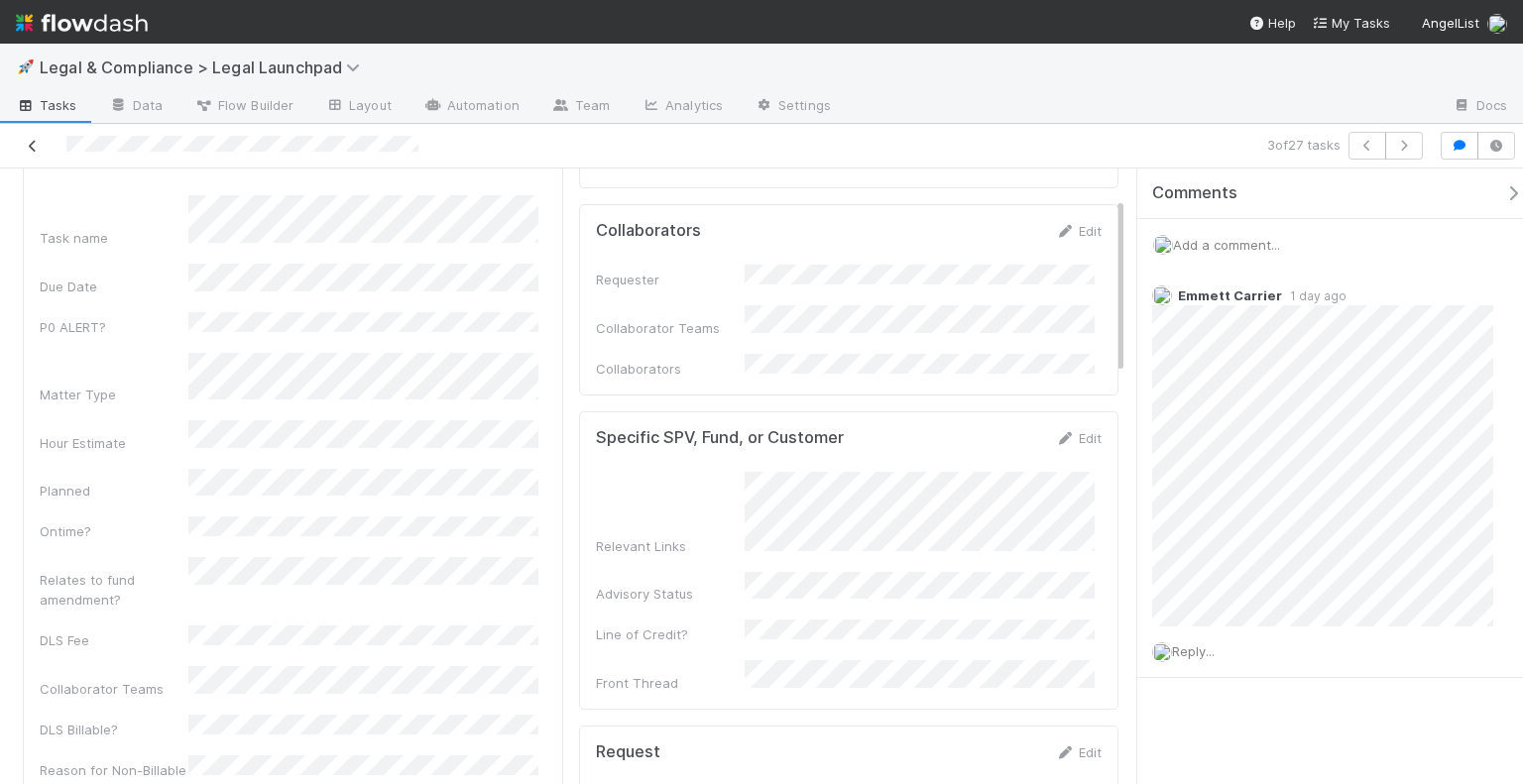 click at bounding box center (33, 146) 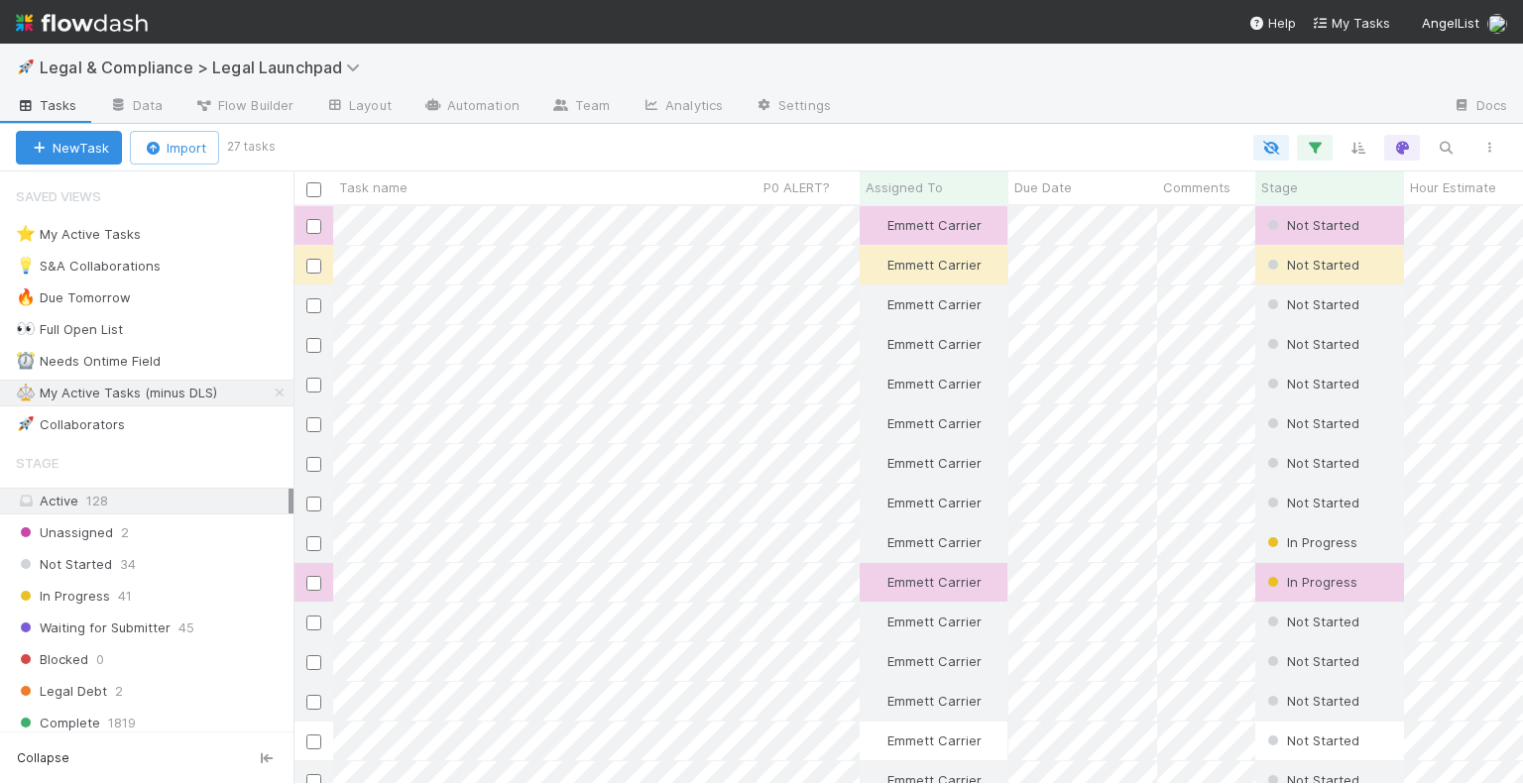scroll, scrollTop: 16, scrollLeft: 16, axis: both 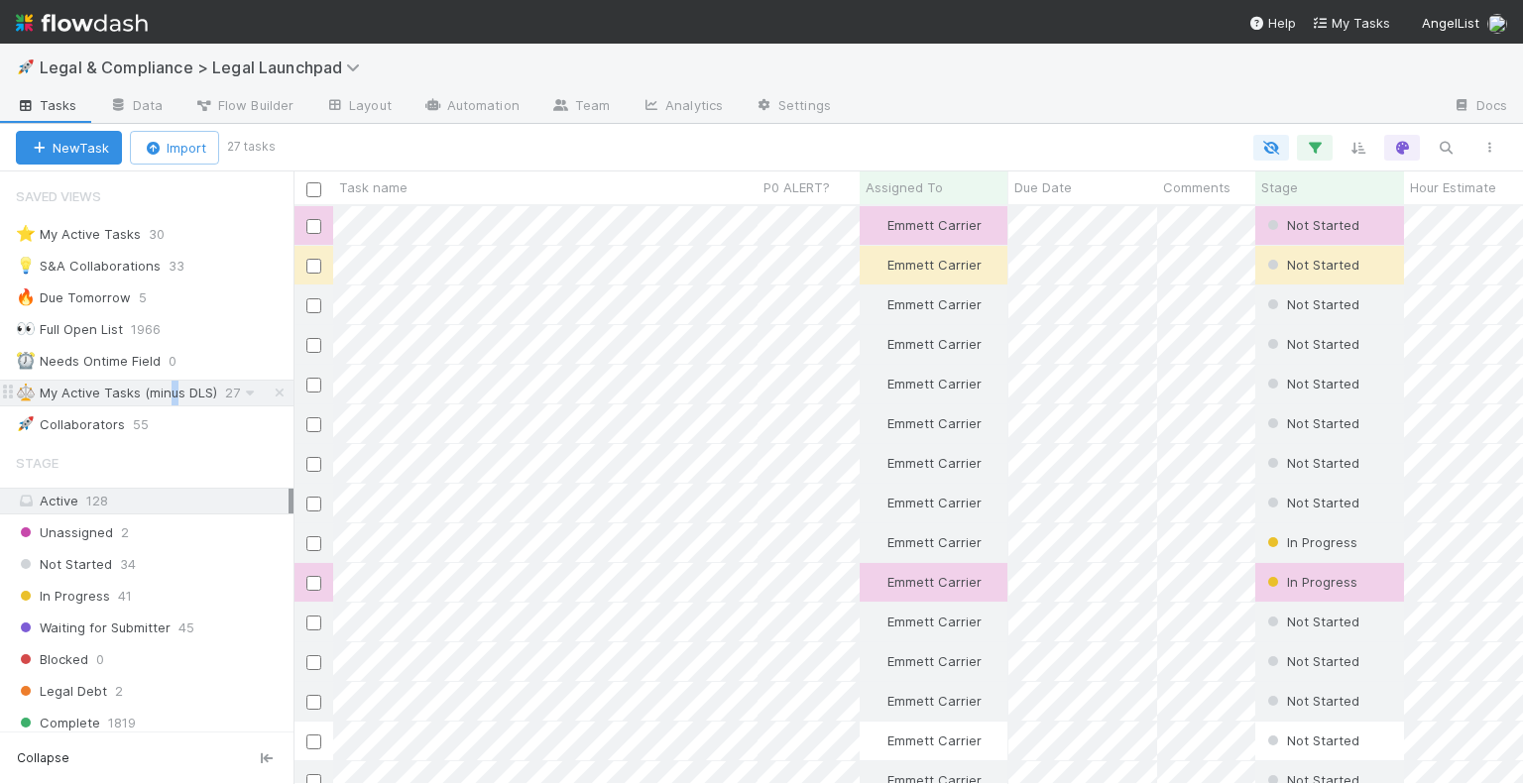 click on "⚖️ My Active Tasks (minus DLS)" at bounding box center (116, 392) 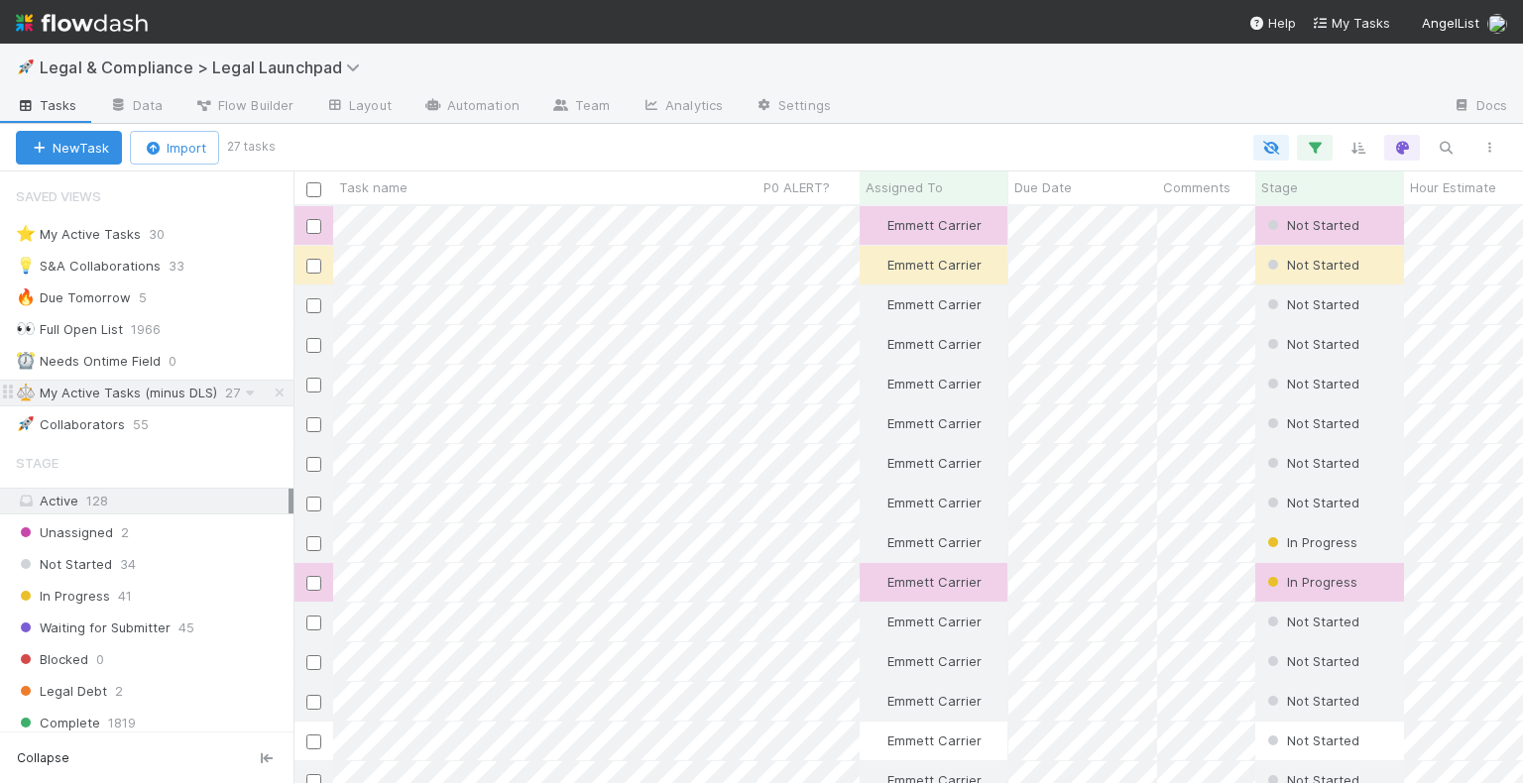 click on "⚖️ My Active Tasks (minus DLS)" at bounding box center (116, 392) 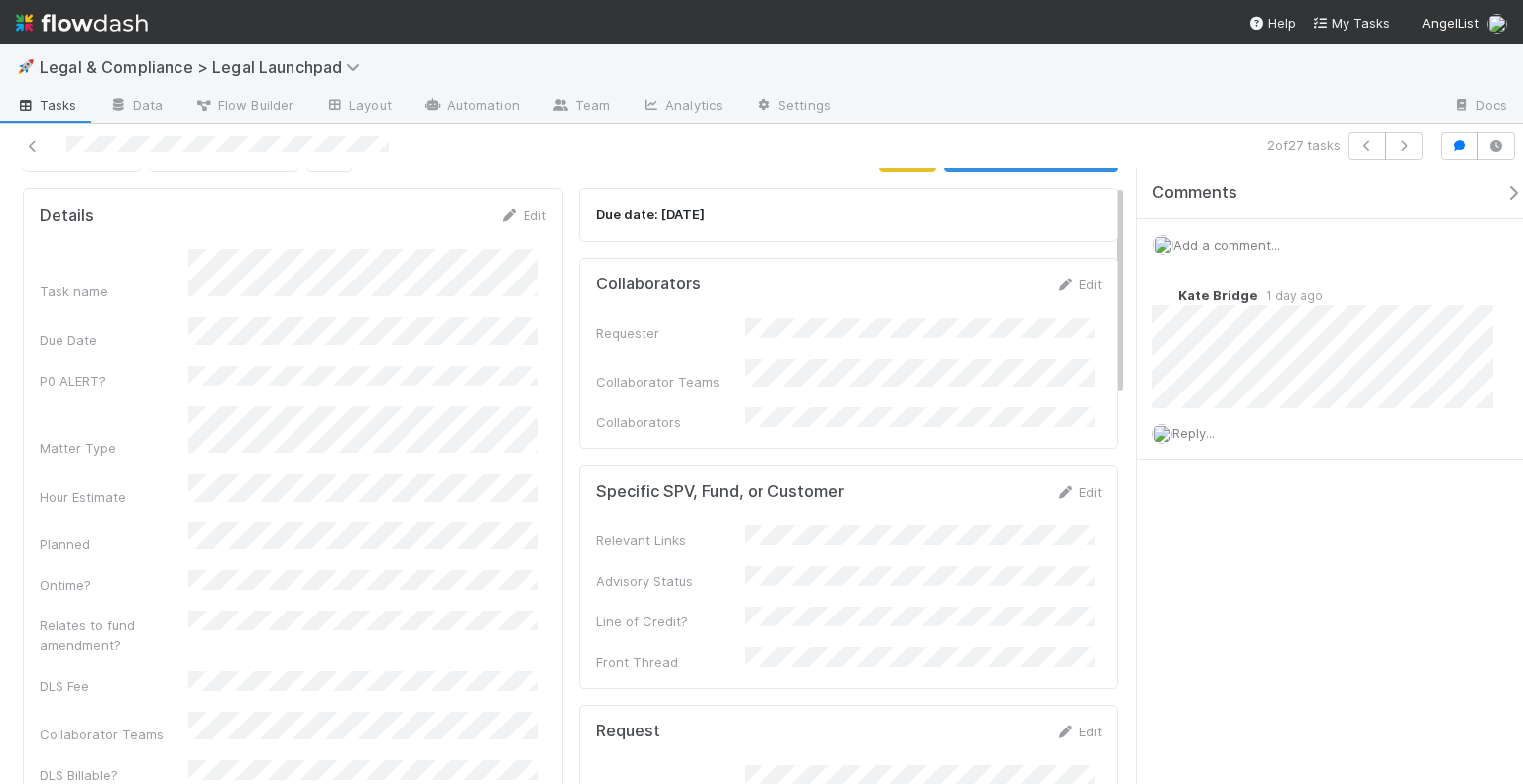 scroll, scrollTop: 0, scrollLeft: 0, axis: both 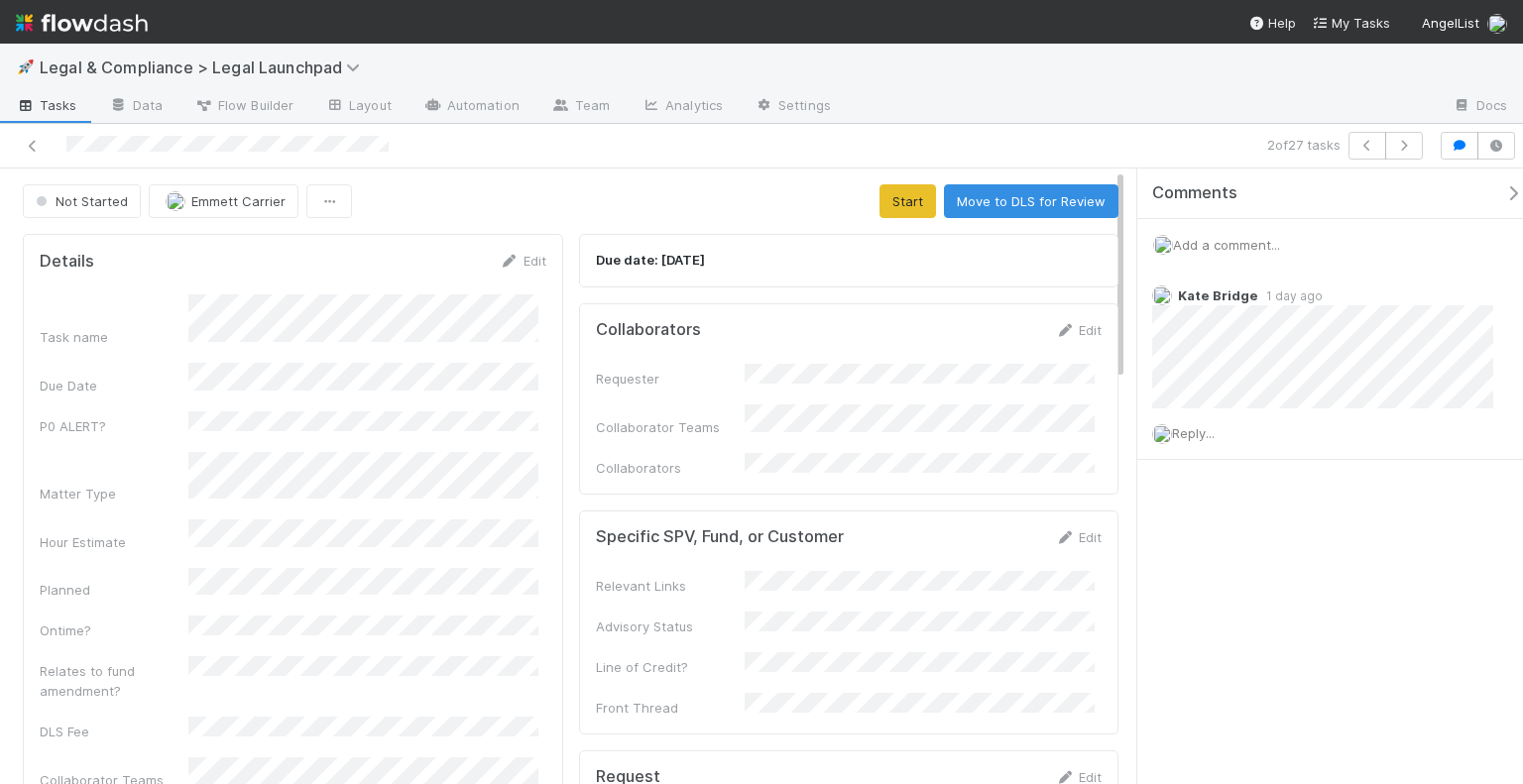 click on "Task name  Due Date  P0 ALERT?  Matter Type  Hour Estimate  Planned  Ontime?  Relates to fund amendment?  DLS Fee  Collaborator Teams  DLS Billable?  Reason for Non-Billable  Reason for AL Good Will  Work Completed?  Contractor Assist  CRM Action Item ID" at bounding box center (293, 674) 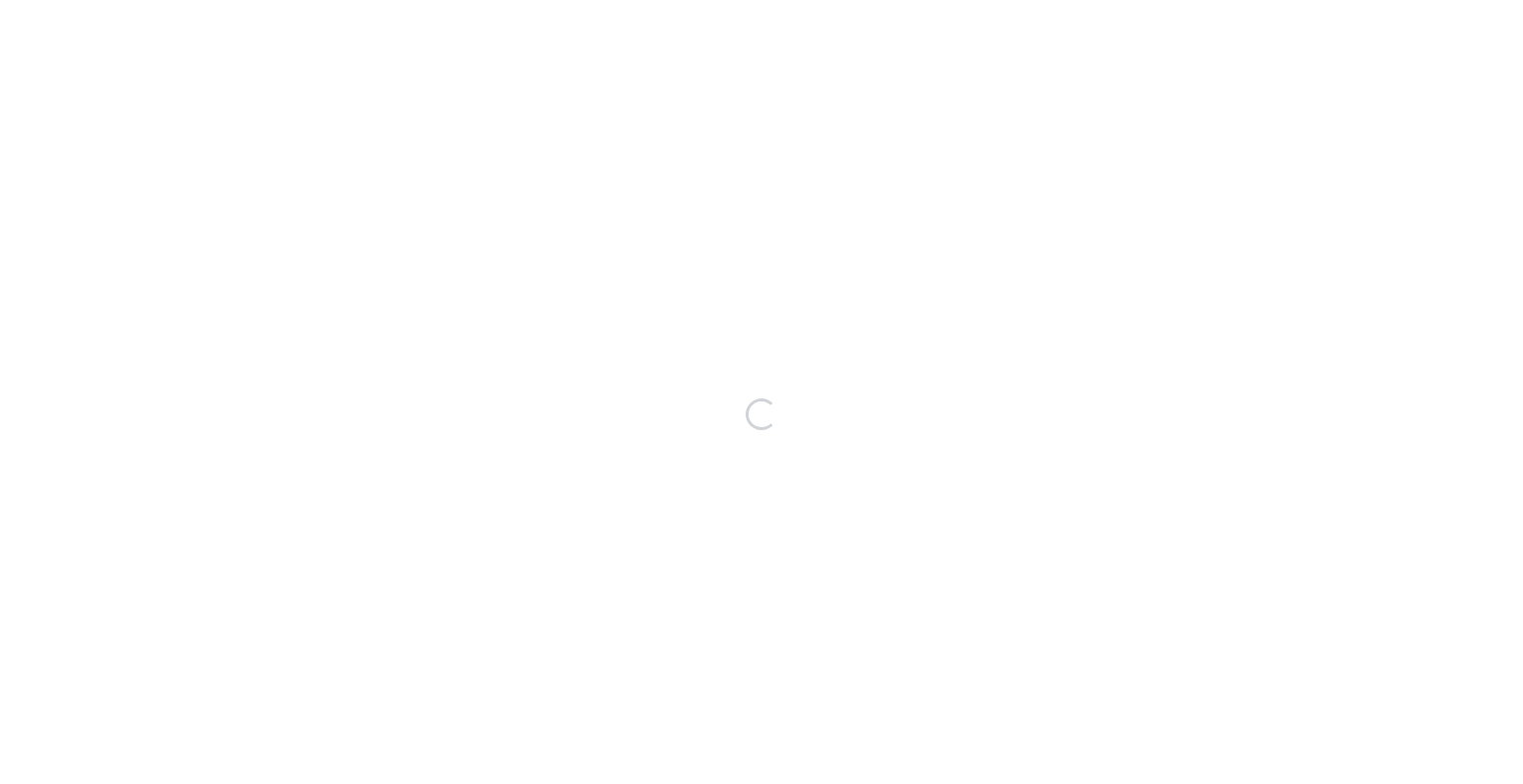 scroll, scrollTop: 0, scrollLeft: 0, axis: both 